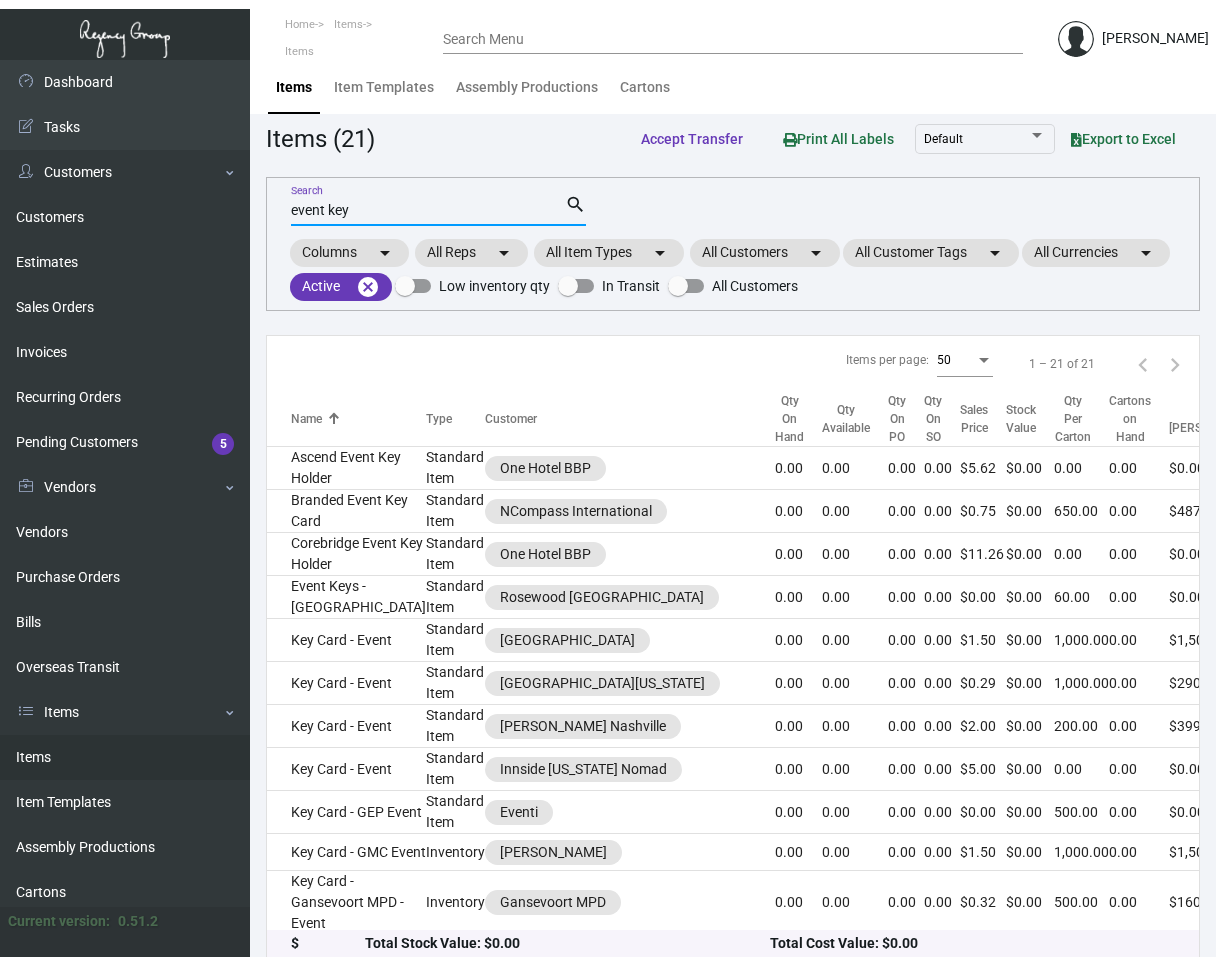 scroll, scrollTop: 14, scrollLeft: 0, axis: vertical 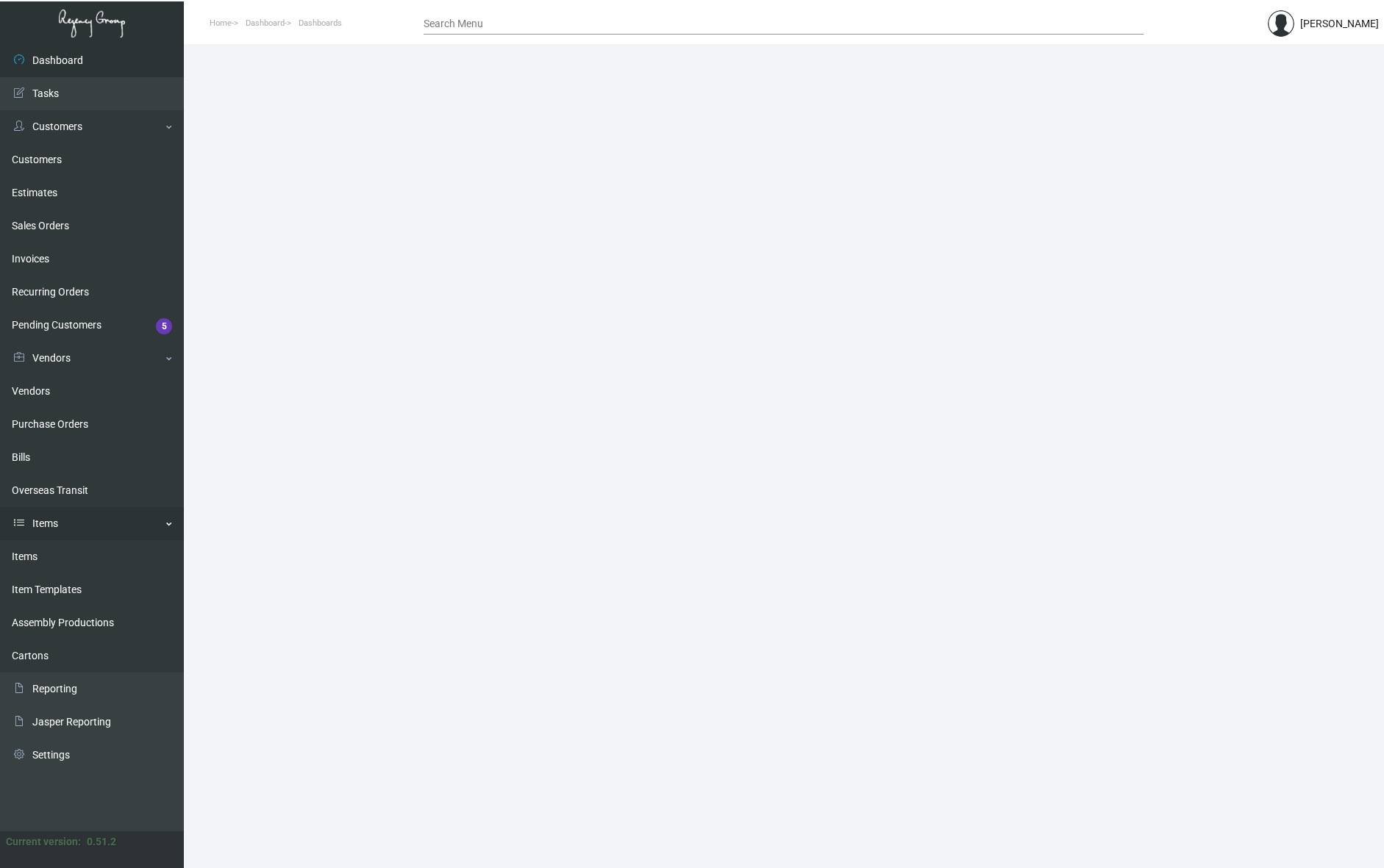 click on "Items" 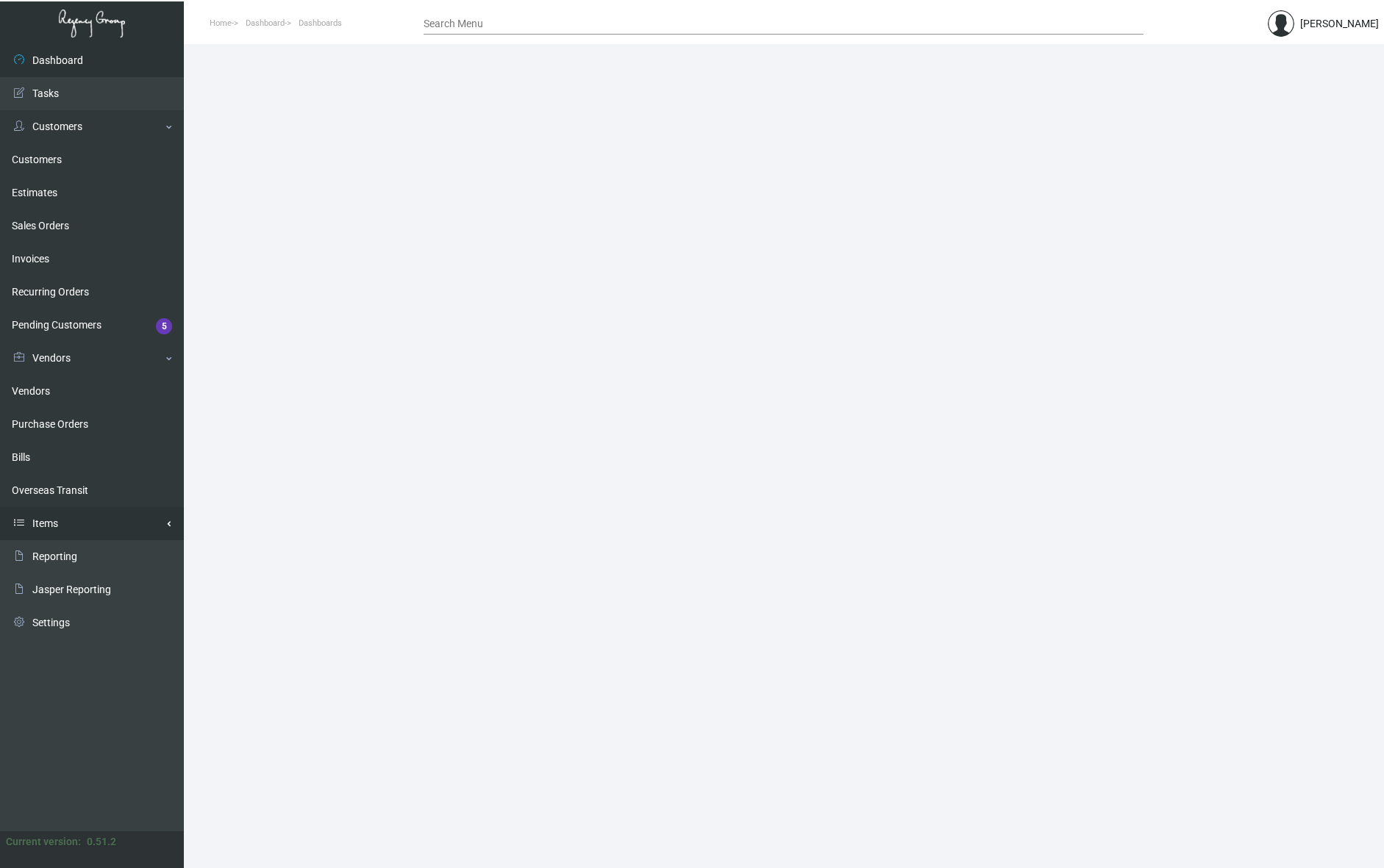 click on "Items" 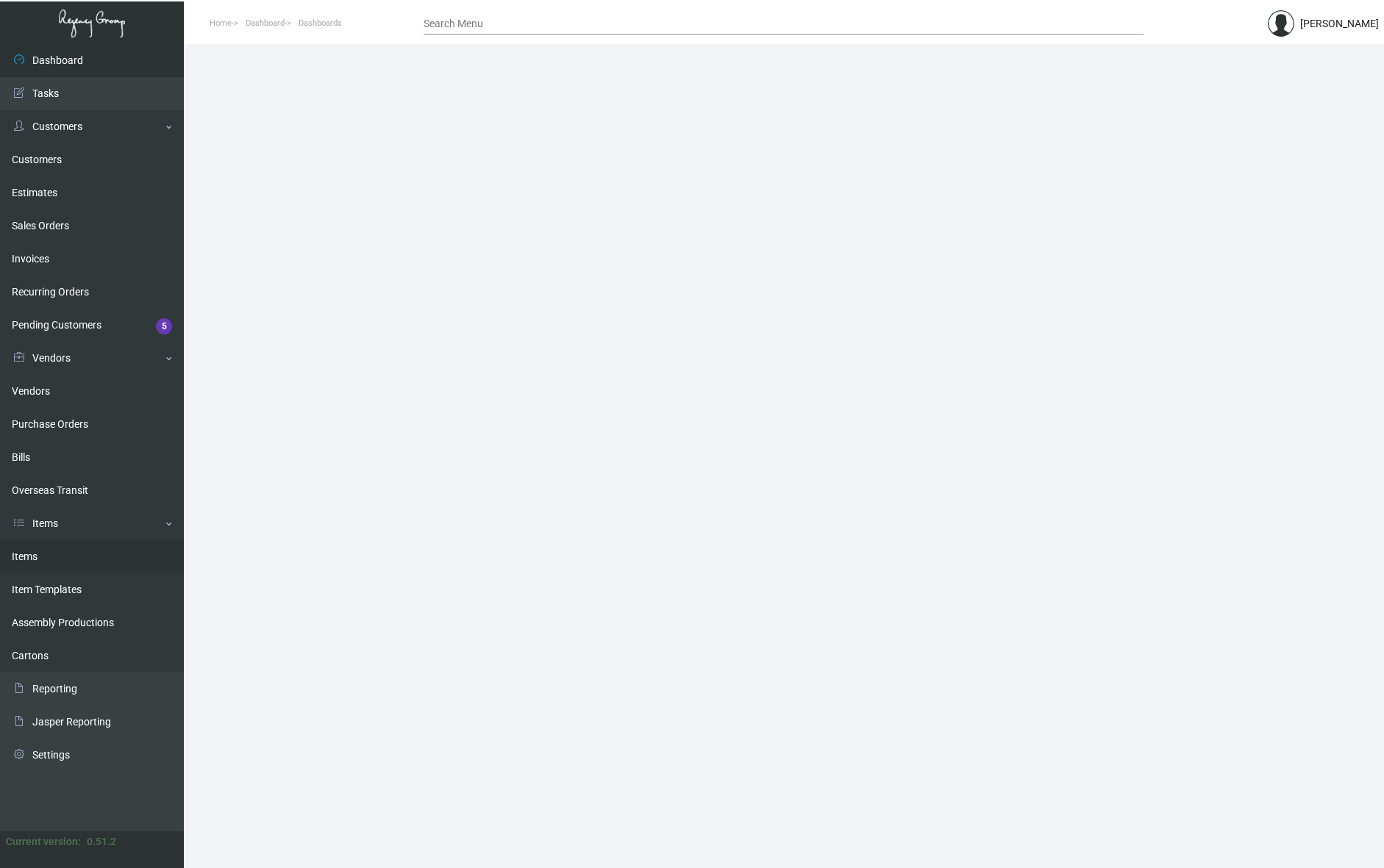 click on "Items" 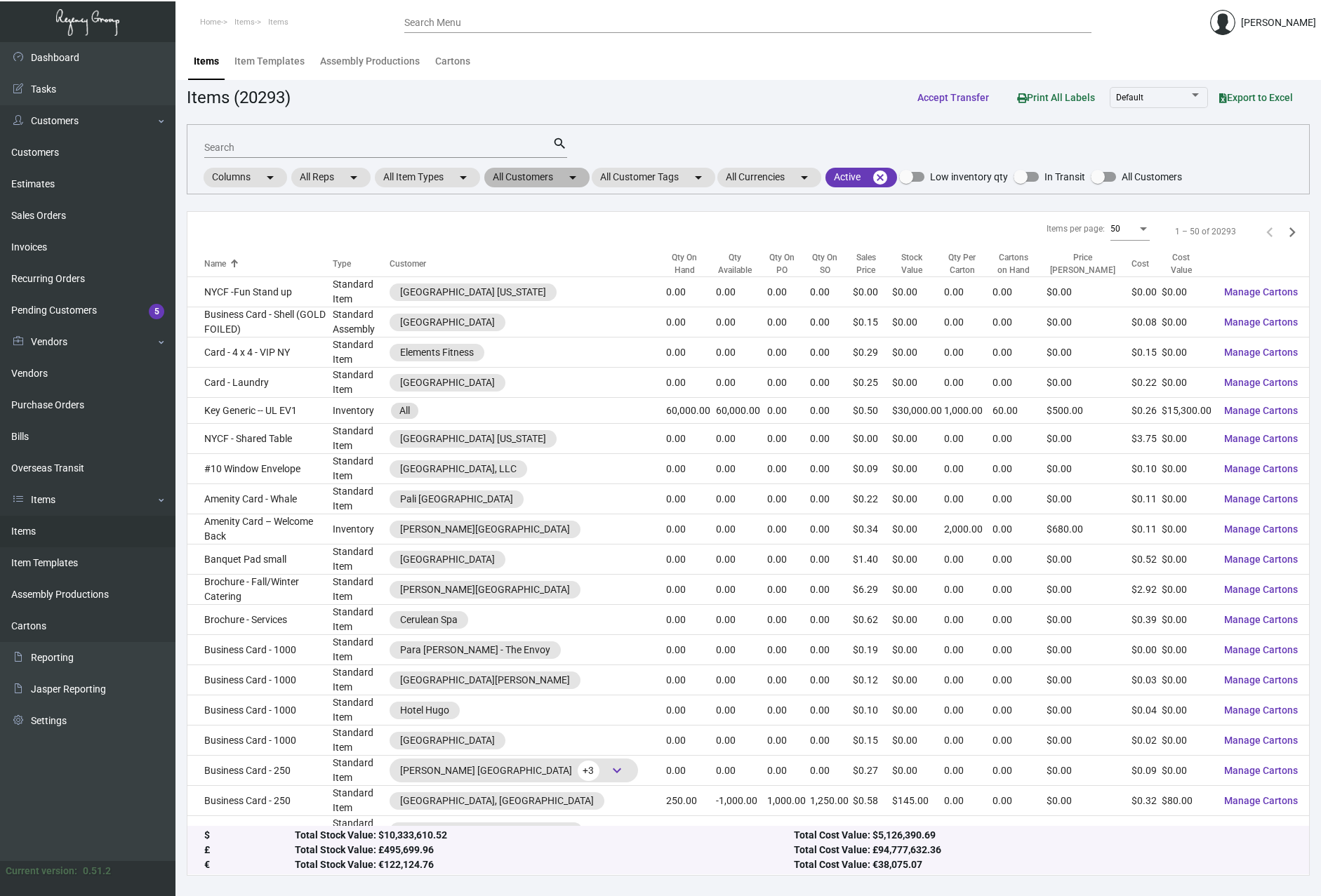 click on "All Customers  arrow_drop_down" 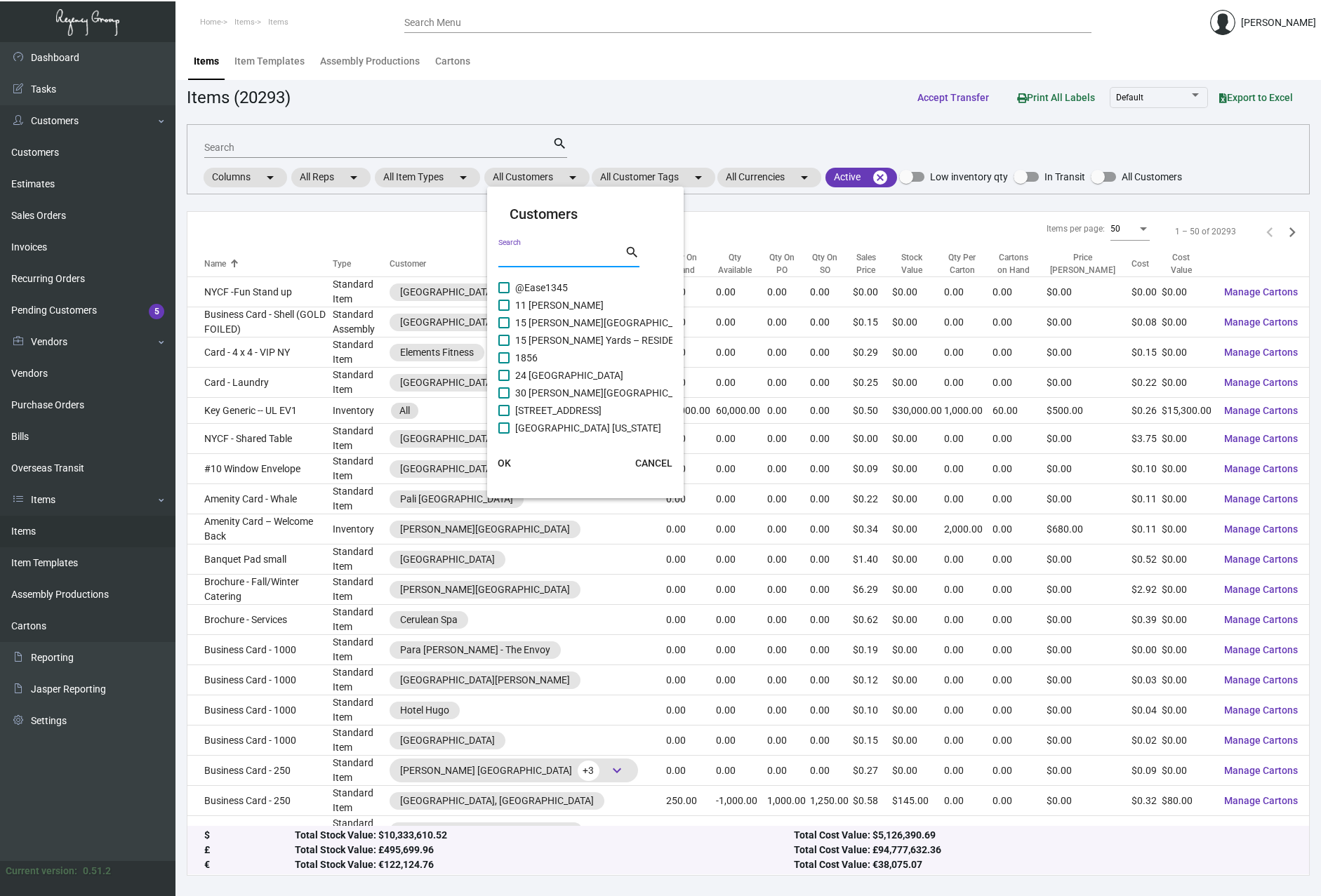 click on "Search" at bounding box center (562, 257) 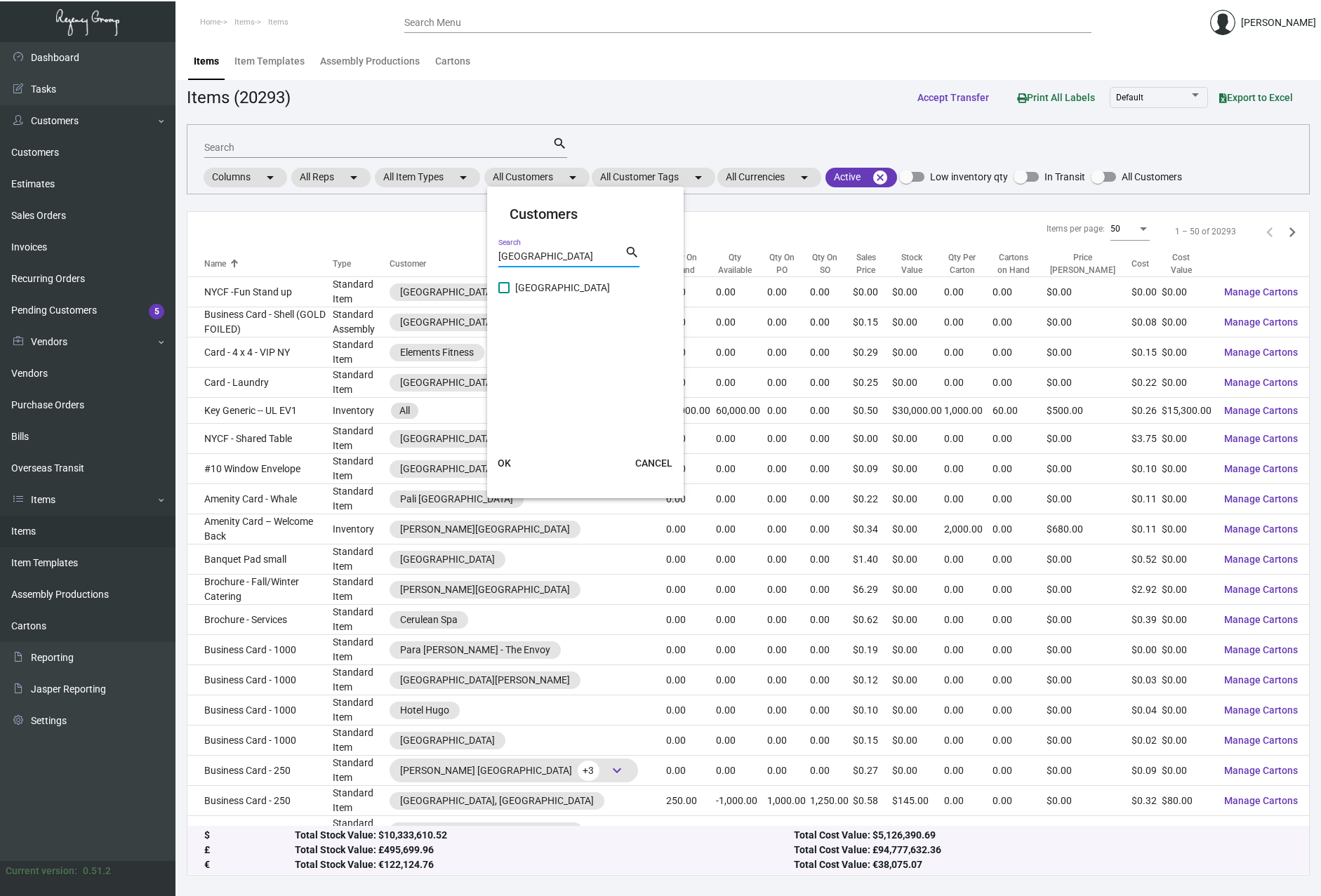 type on "[GEOGRAPHIC_DATA]" 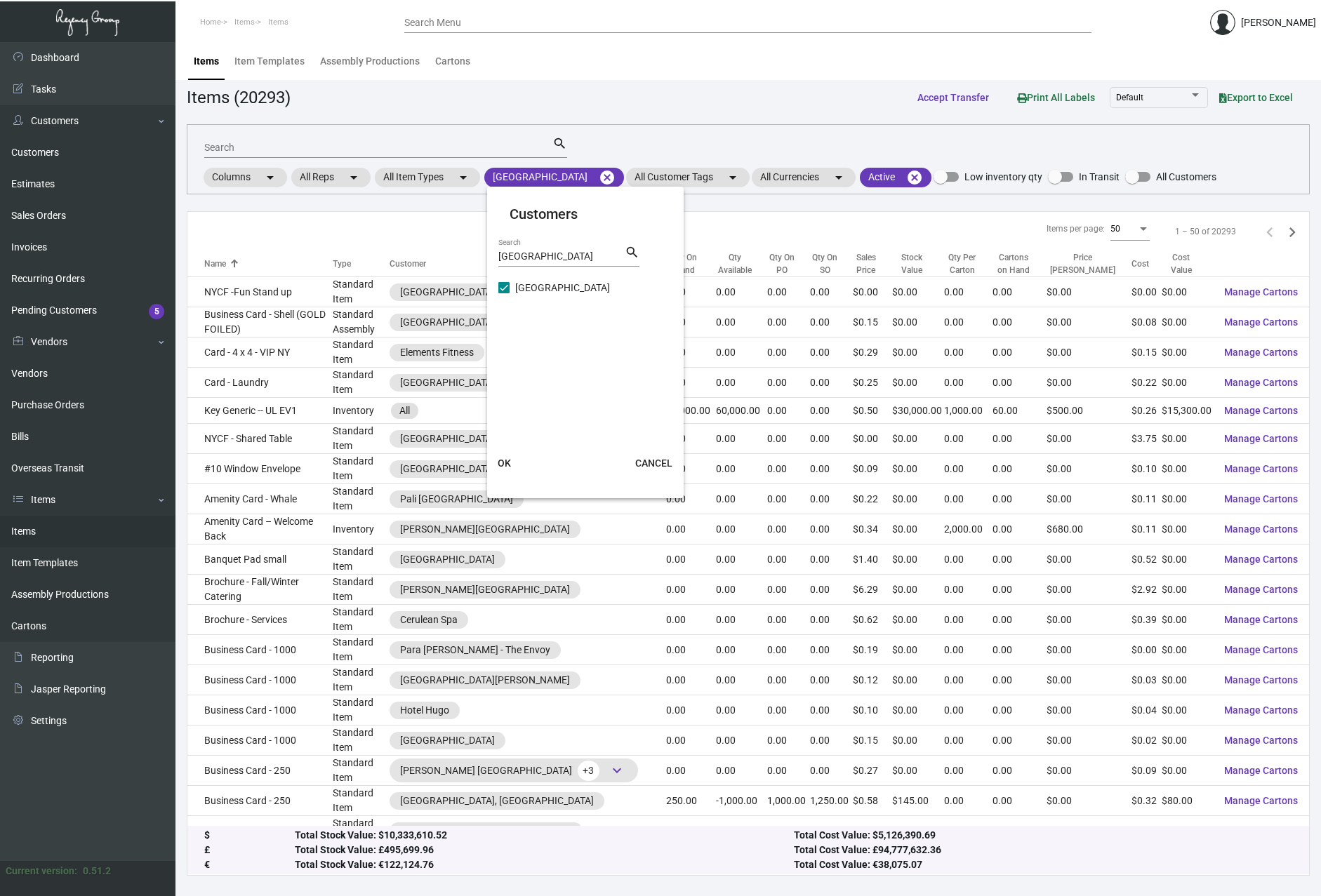 click on "OK" 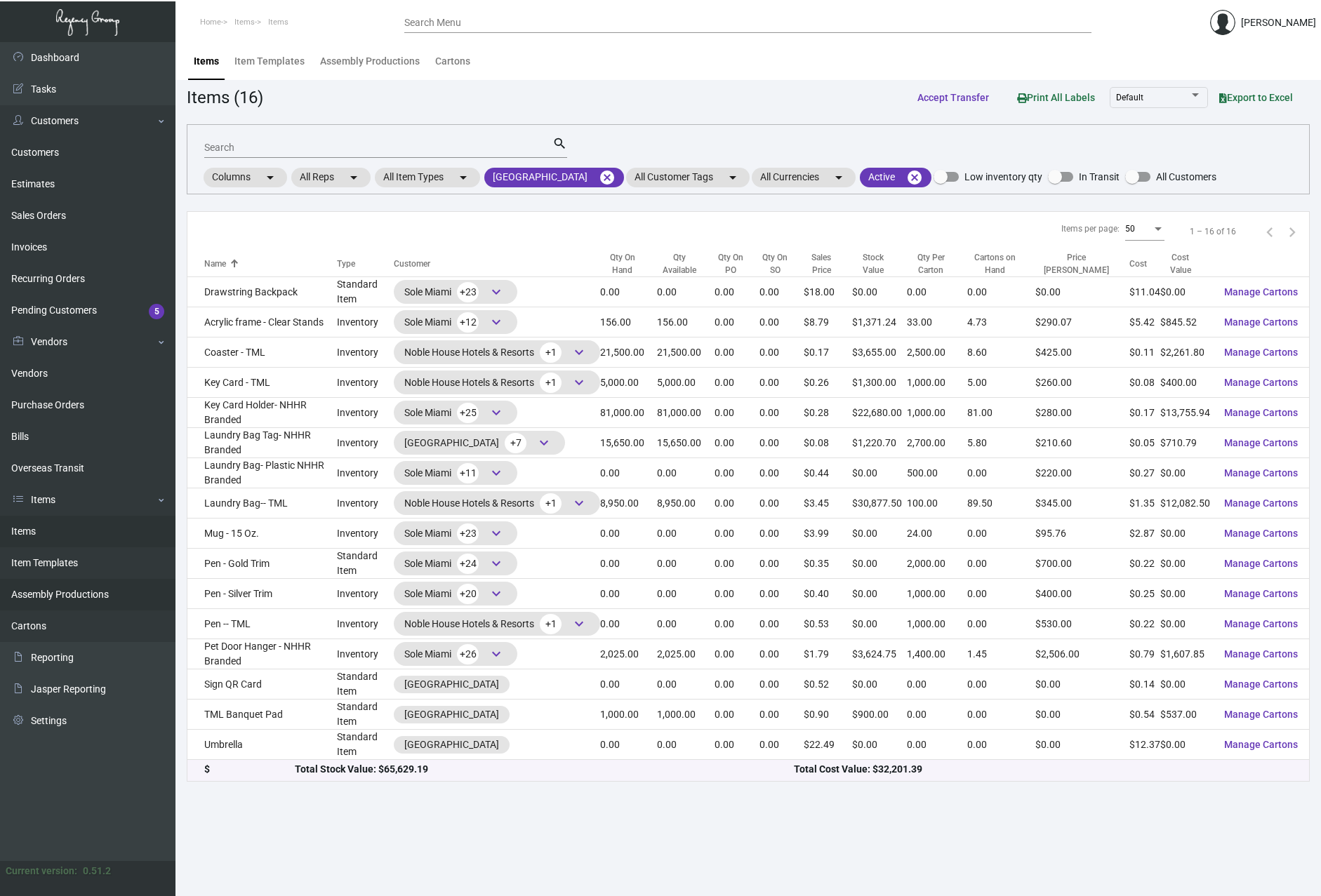 scroll, scrollTop: 0, scrollLeft: 0, axis: both 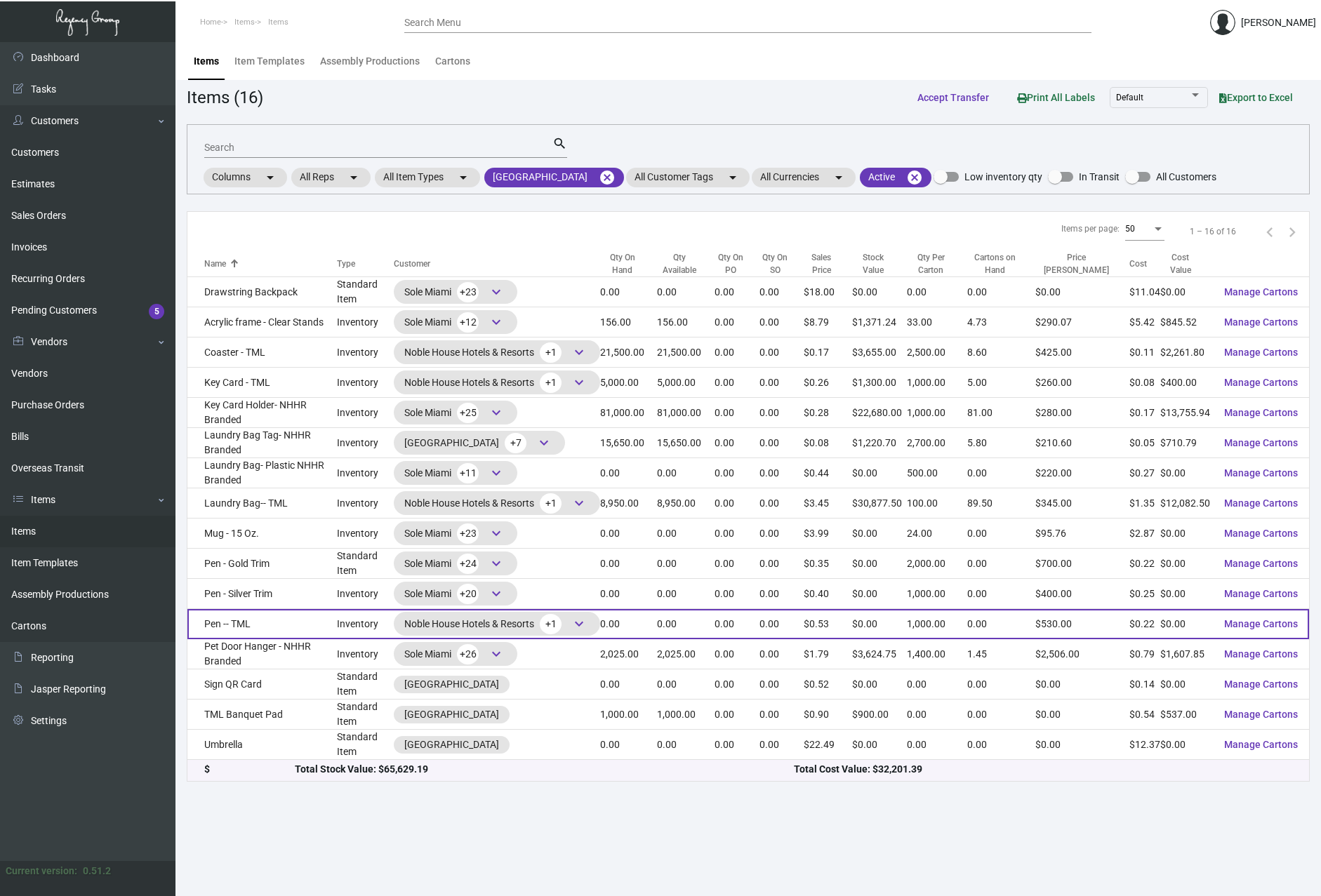 click on "Pen -- TML" 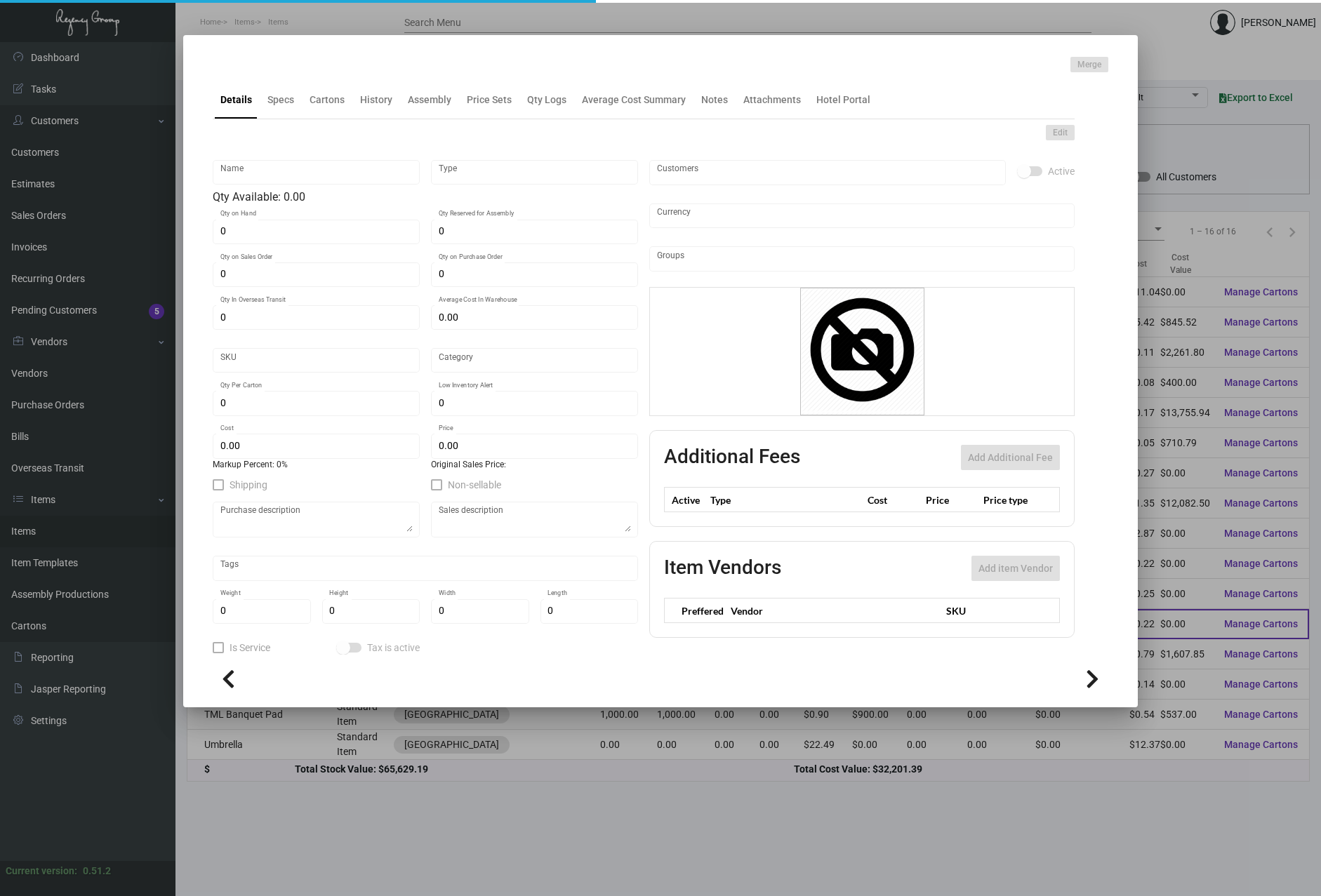 type on "Pen -- TML" 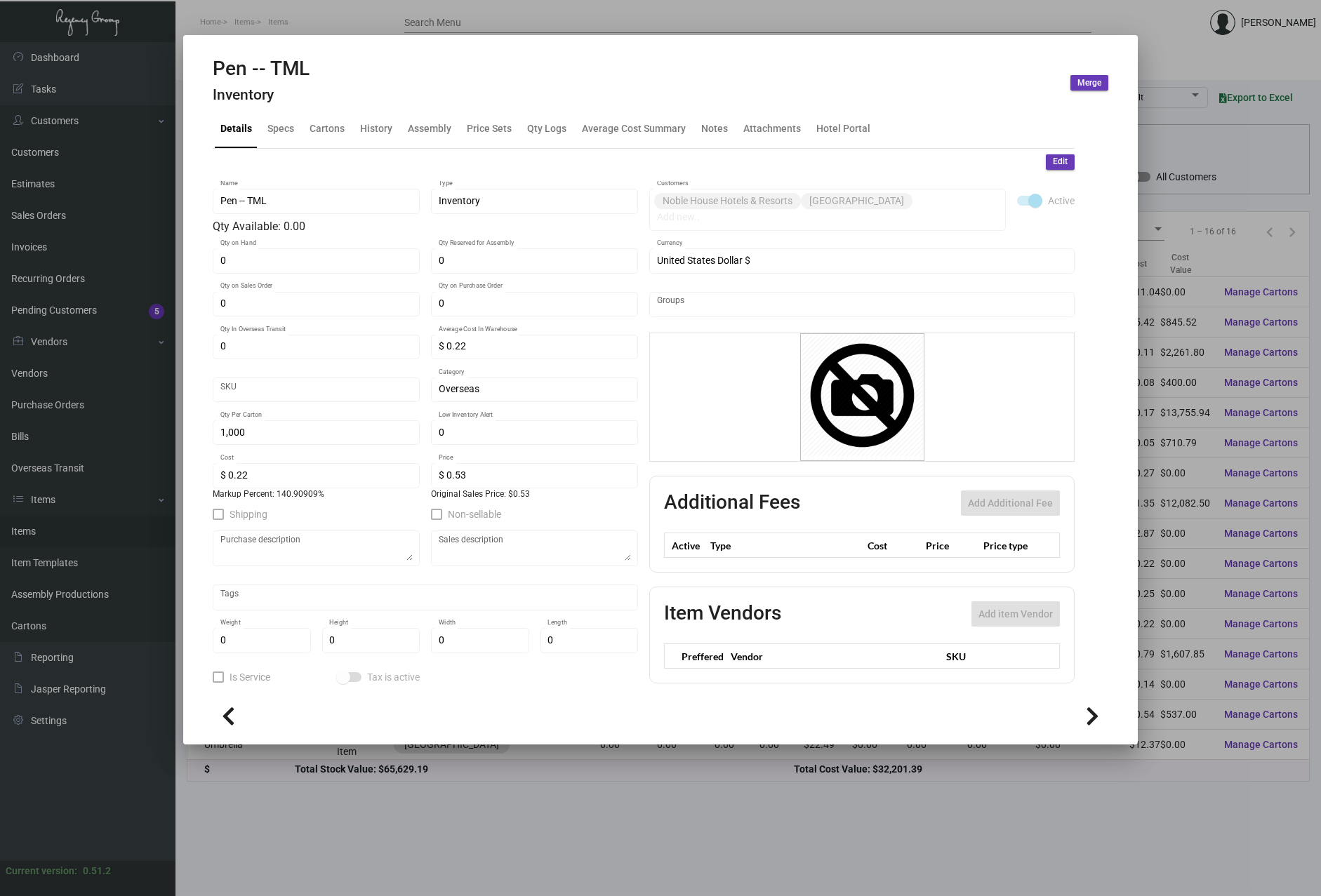 scroll, scrollTop: 7, scrollLeft: 0, axis: vertical 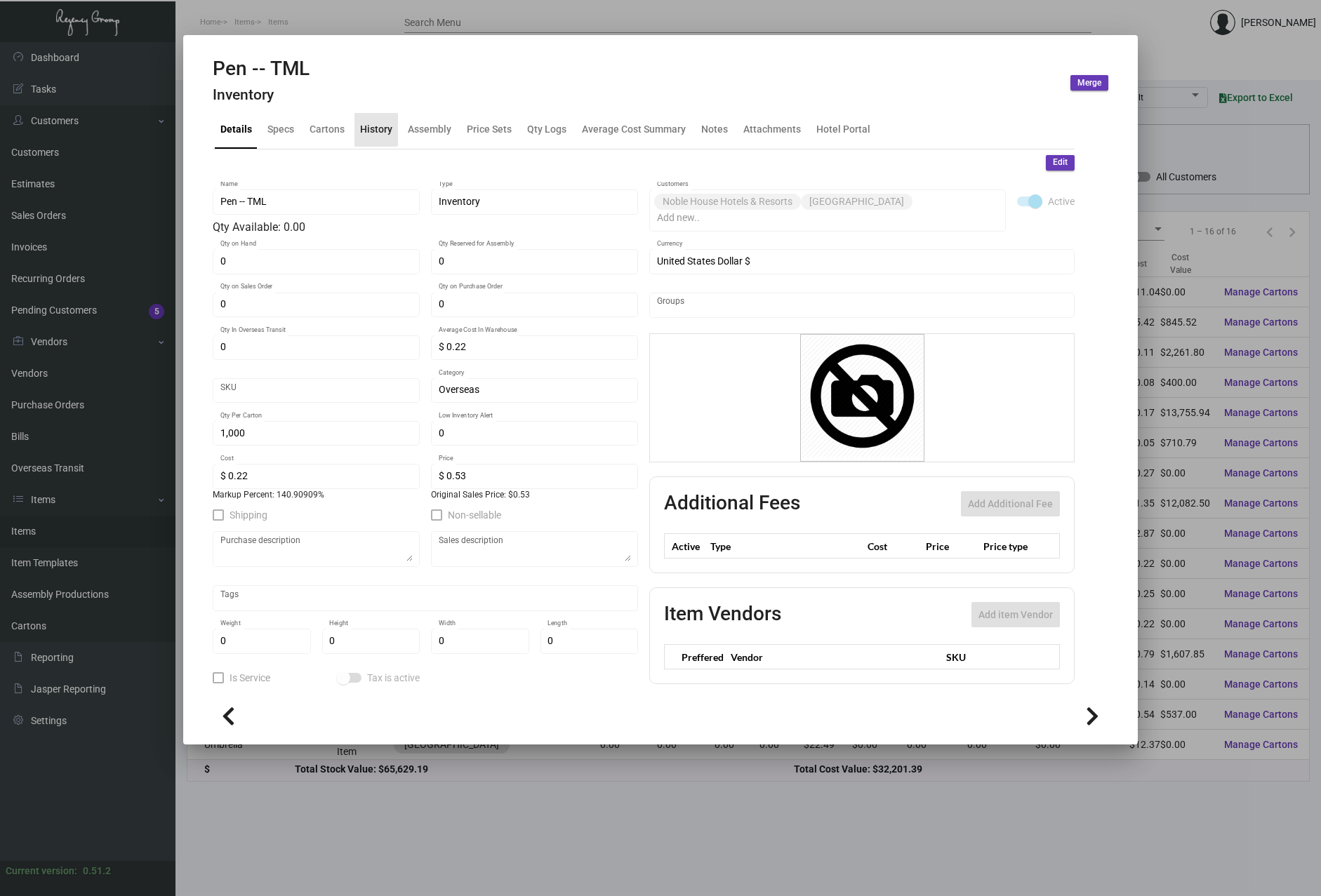 click on "History" at bounding box center (376, 129) 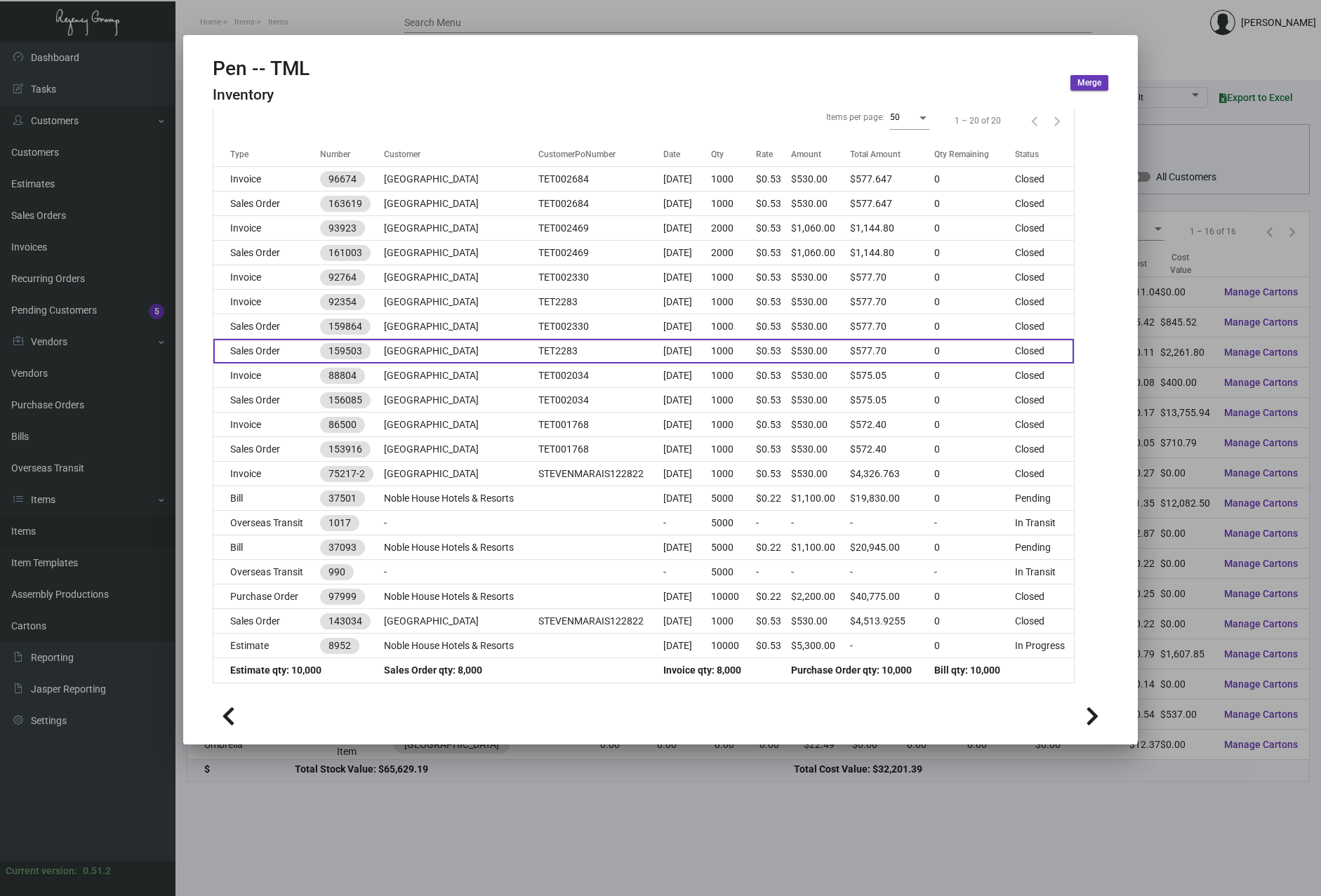 scroll, scrollTop: 189, scrollLeft: 0, axis: vertical 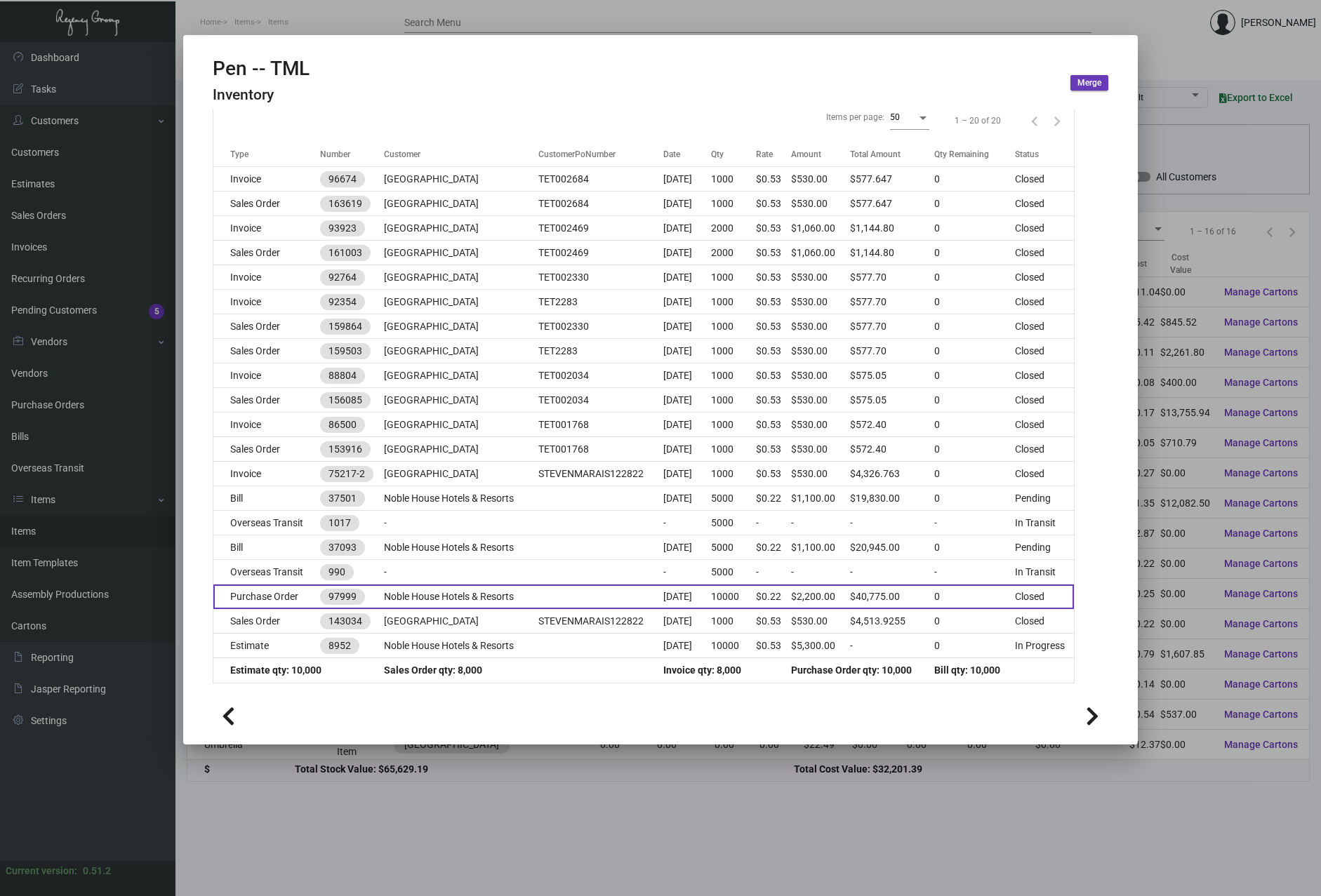 click on "Purchase Order" at bounding box center (267, 596) 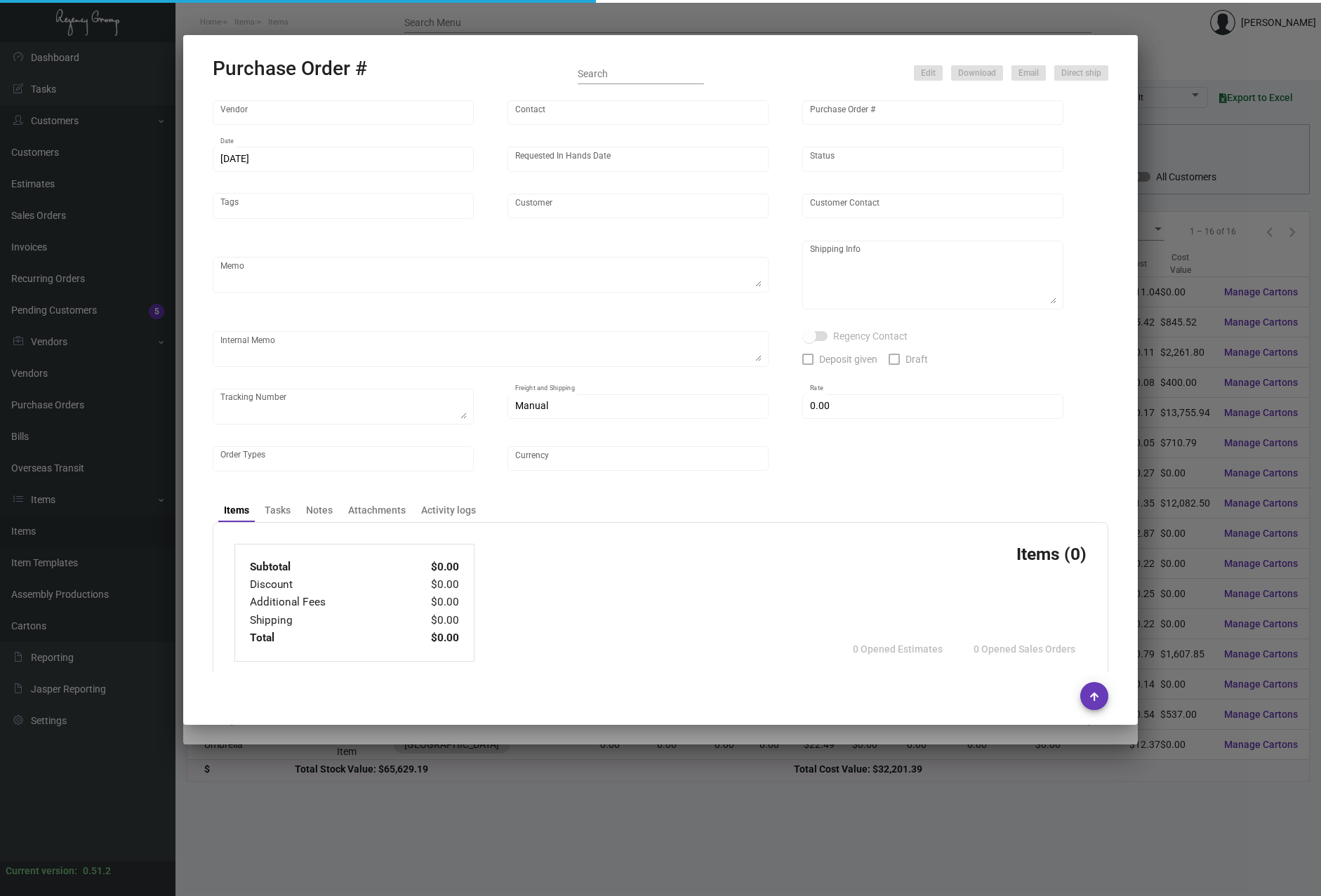 type on "Prostar - Pens" 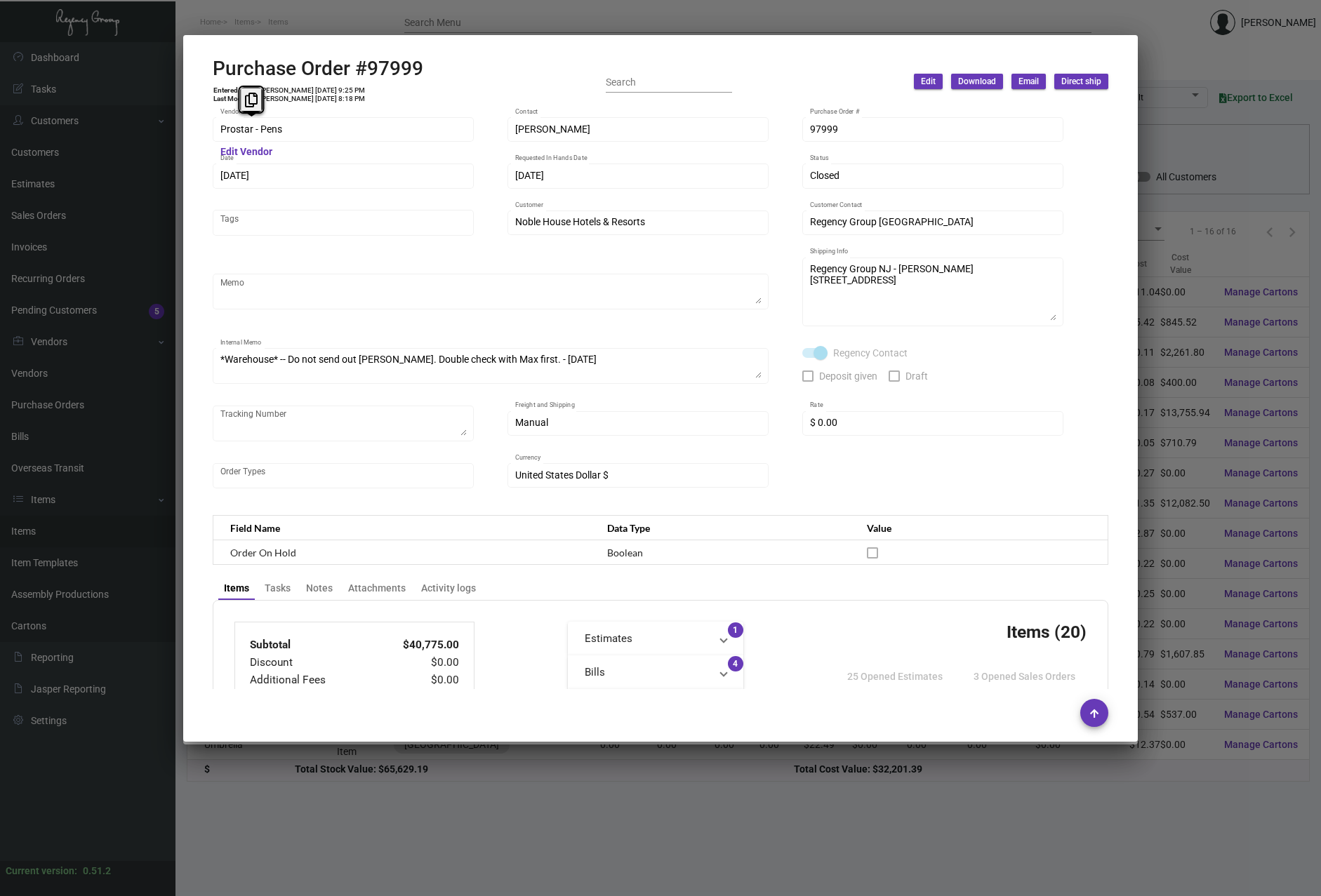 click on "Prostar - Pens Vendor Edit Vendor [PERSON_NAME] Contact 97999 Purchase Order # [DATE] Date [DATE] Requested In Hands Date Closed Status Tags Noble House Hotels & Resorts Customer Regency Group NJ Customer Contact Memo Regency Group [GEOGRAPHIC_DATA] - [PERSON_NAME]
[STREET_ADDRESS]  Customer Name - Contact Name   Address line   City, State/Province, ZIP   Country Code  Shipping Info *Warehouse* -- Do not send out [PERSON_NAME]. Double check with Max first. - [DATE] Internal Memo    Regency Contact    Deposit given   Draft Tracking Number Manual Freight and Shipping $ 0.00 Rate Order Types United States Dollar $ Currency Field Name Data Type Value Order On Hold Boolean   Items Tasks Notes Attachments Activity logs Subtotal $40,775.00 Discount $0.00 Additional Fees $0.00 Shipping $0.00 Total $40,775.00  Estimates  Estimate #8952 1  [PERSON_NAME] #38979 Bill #37093 Bill #39111 Bill #37501 4  Overseas Transits  Overseas Transit #1017 Overseas Transit #990 2 Items (20)  25 Opened Estimates
Regular View  (1)" at bounding box center [660, 398] 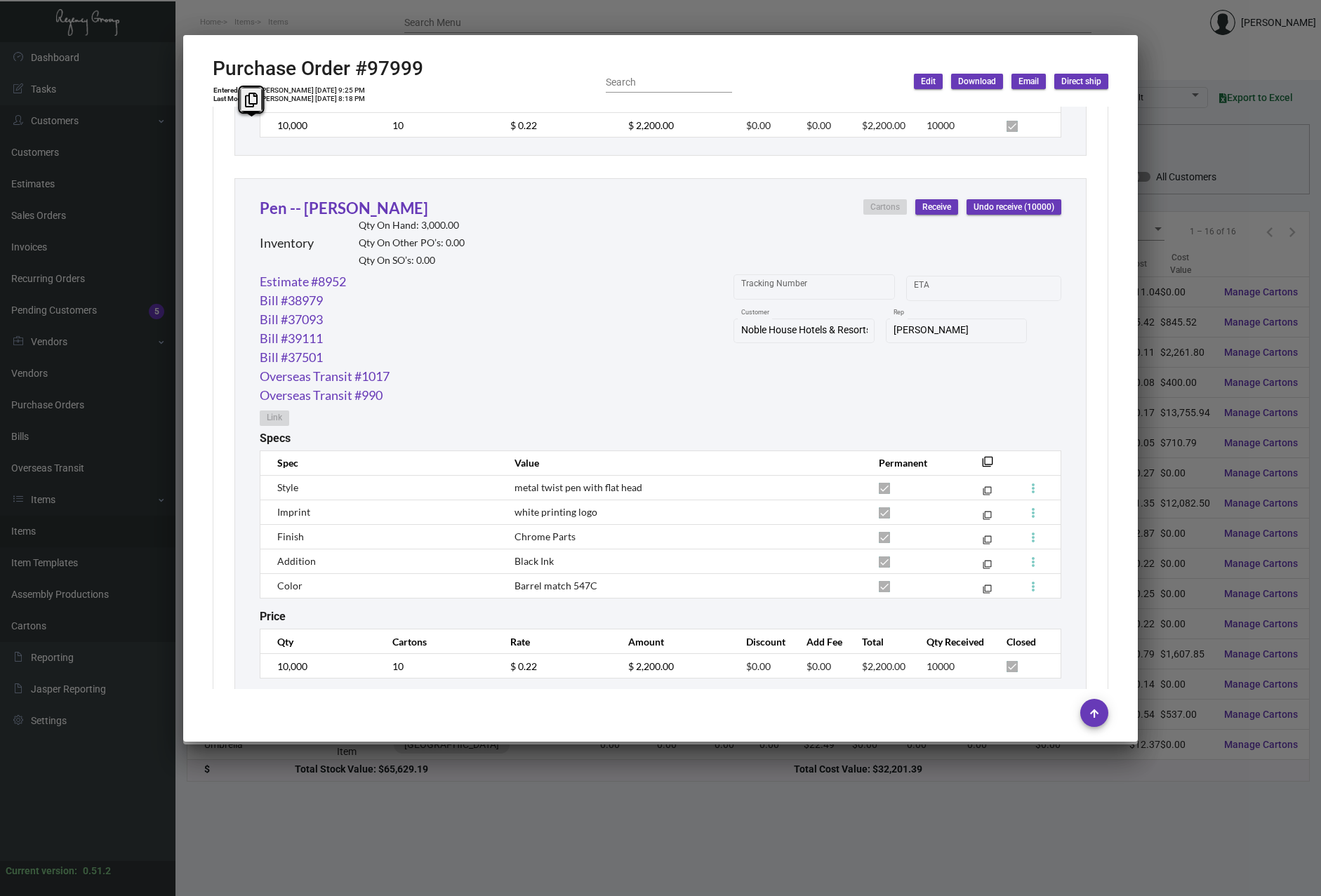 scroll, scrollTop: 10908, scrollLeft: 0, axis: vertical 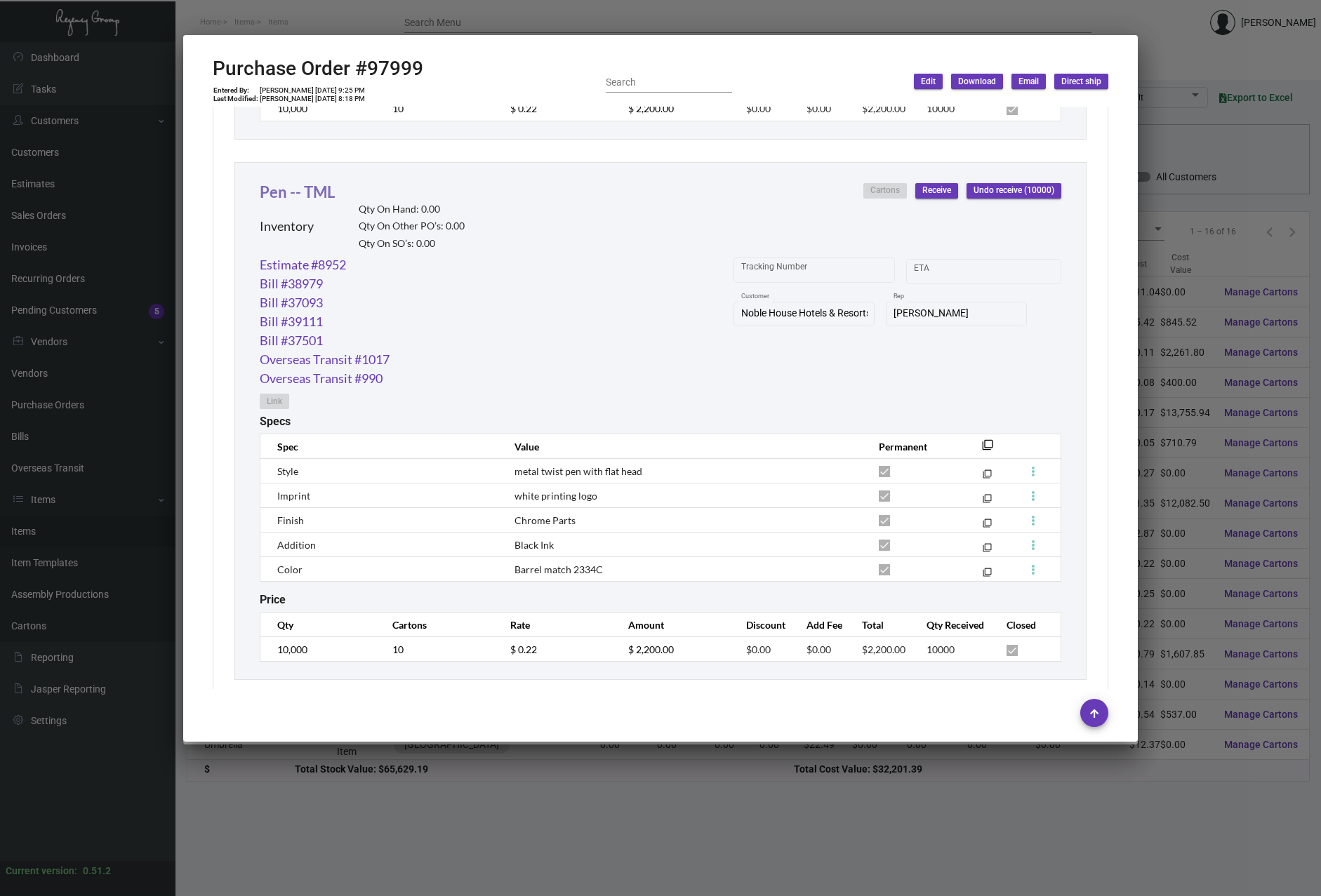 click on "Pen -- TML" at bounding box center [297, 192] 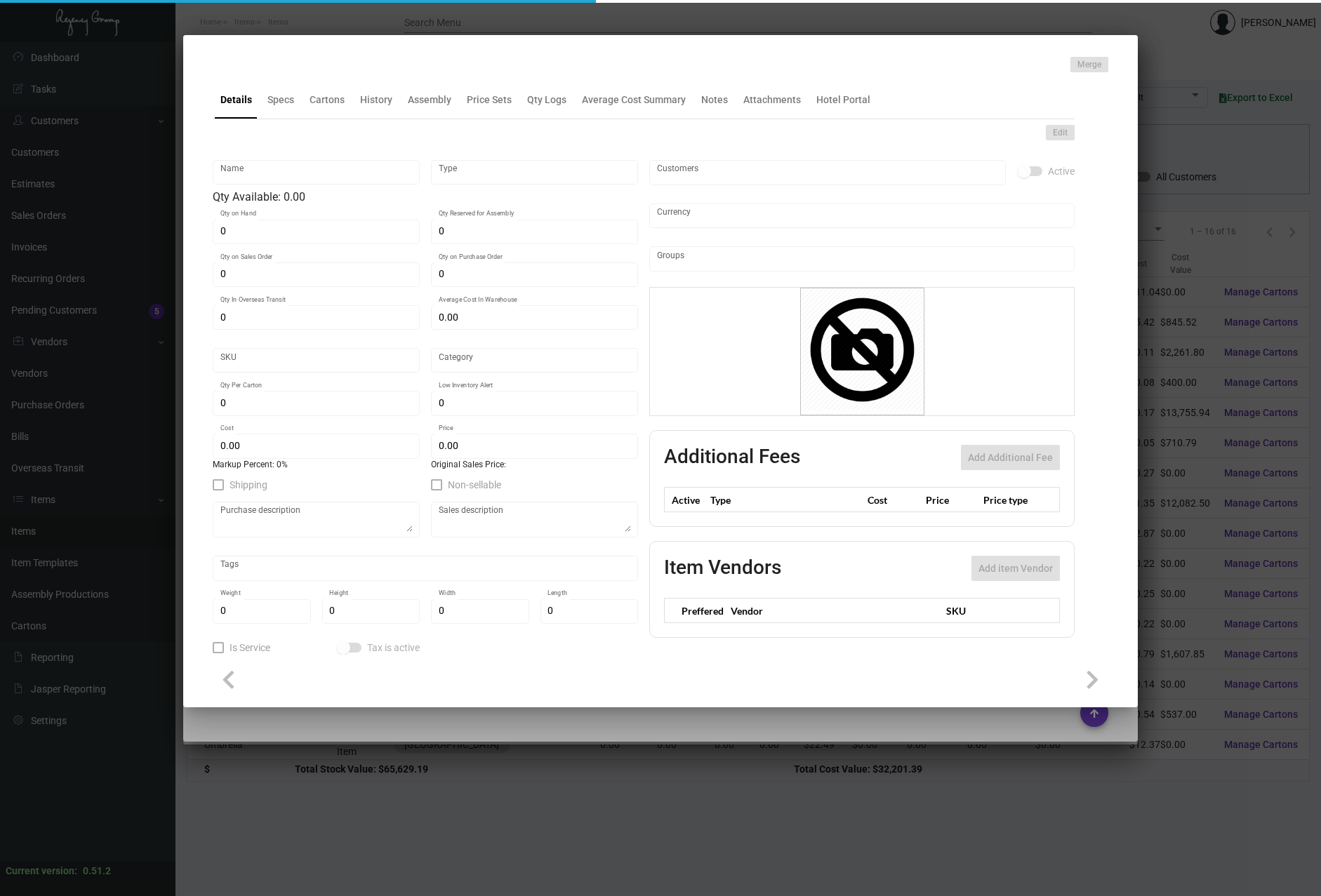 type on "Pen -- TML" 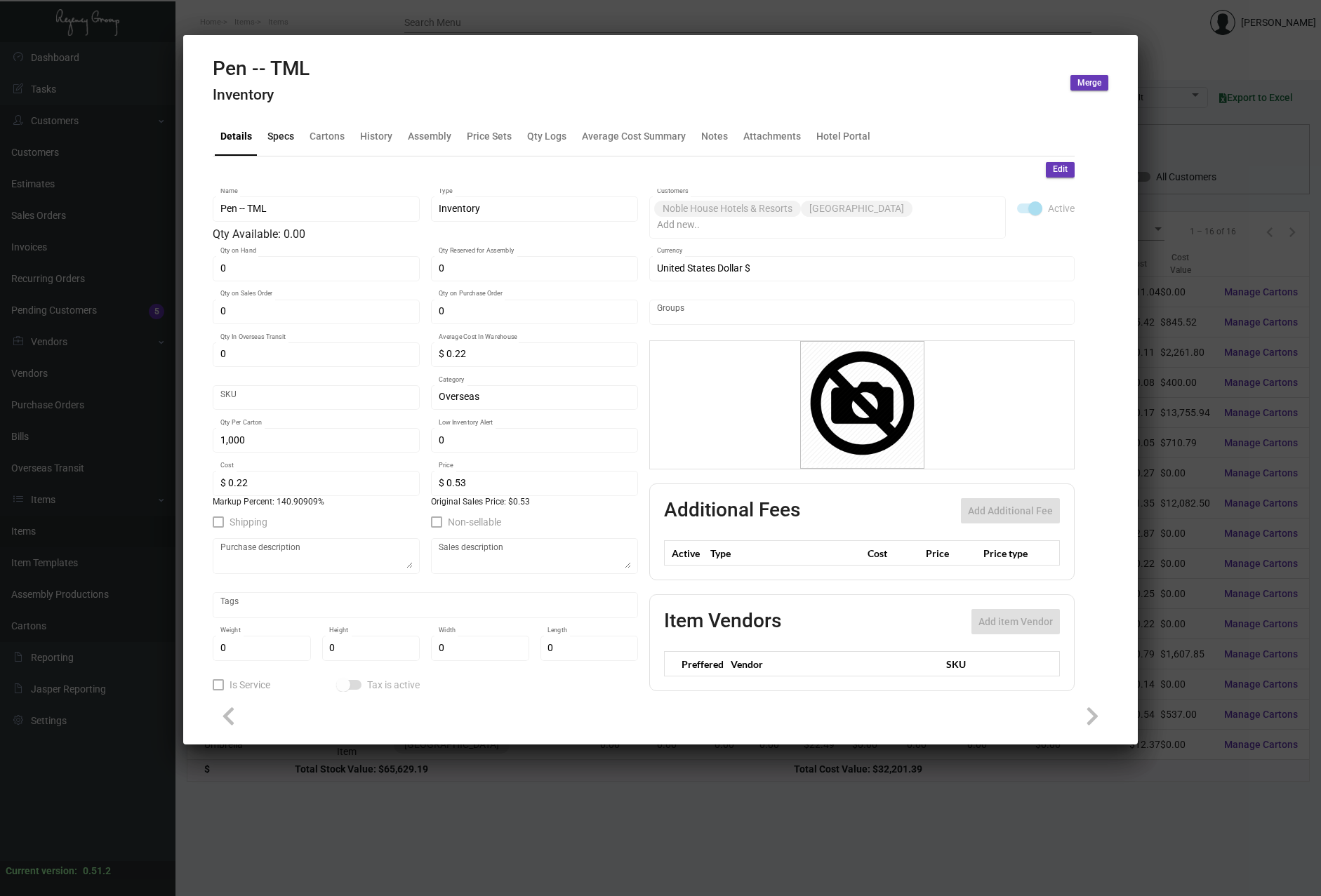 click on "Specs" at bounding box center [281, 136] 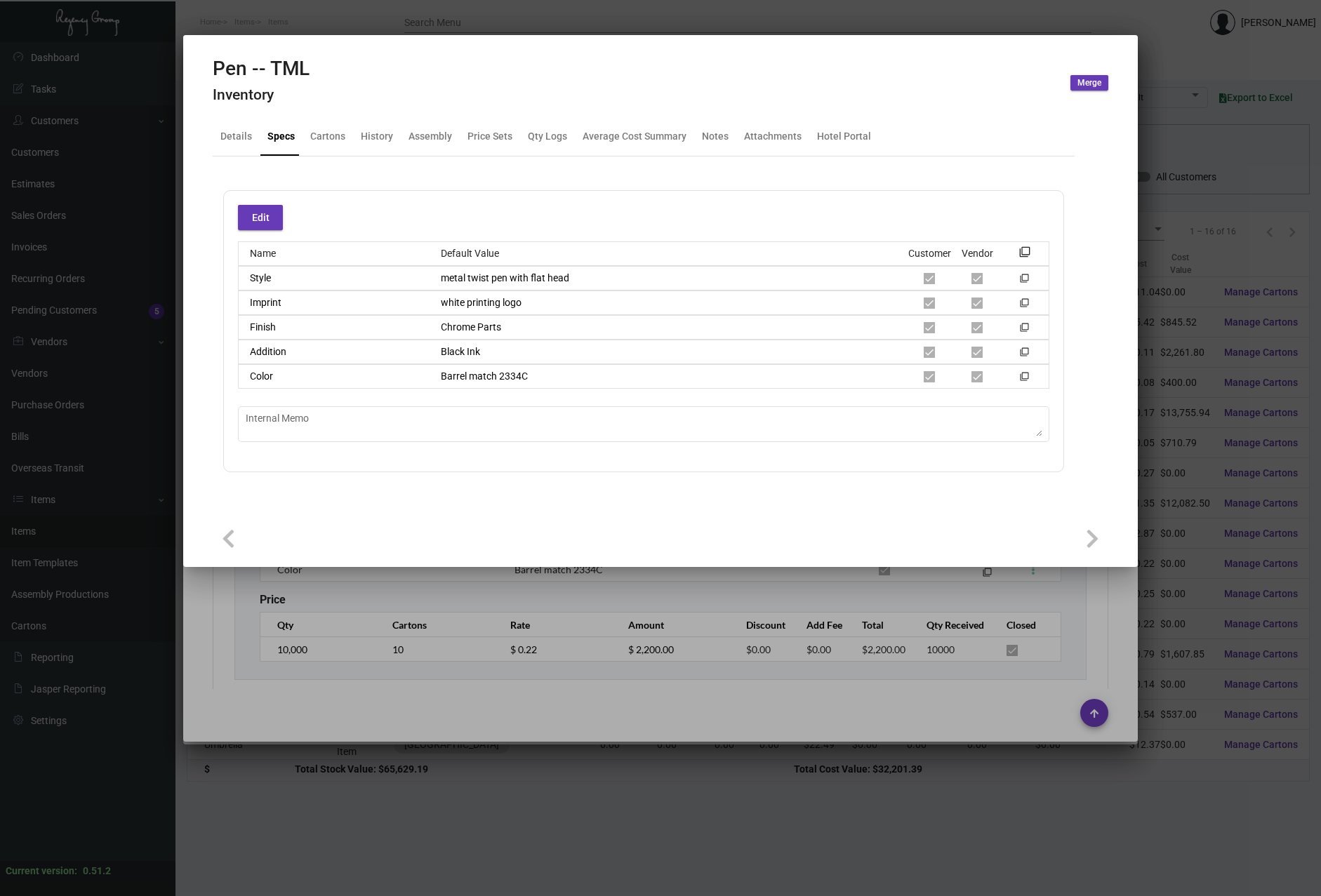 scroll, scrollTop: 0, scrollLeft: 0, axis: both 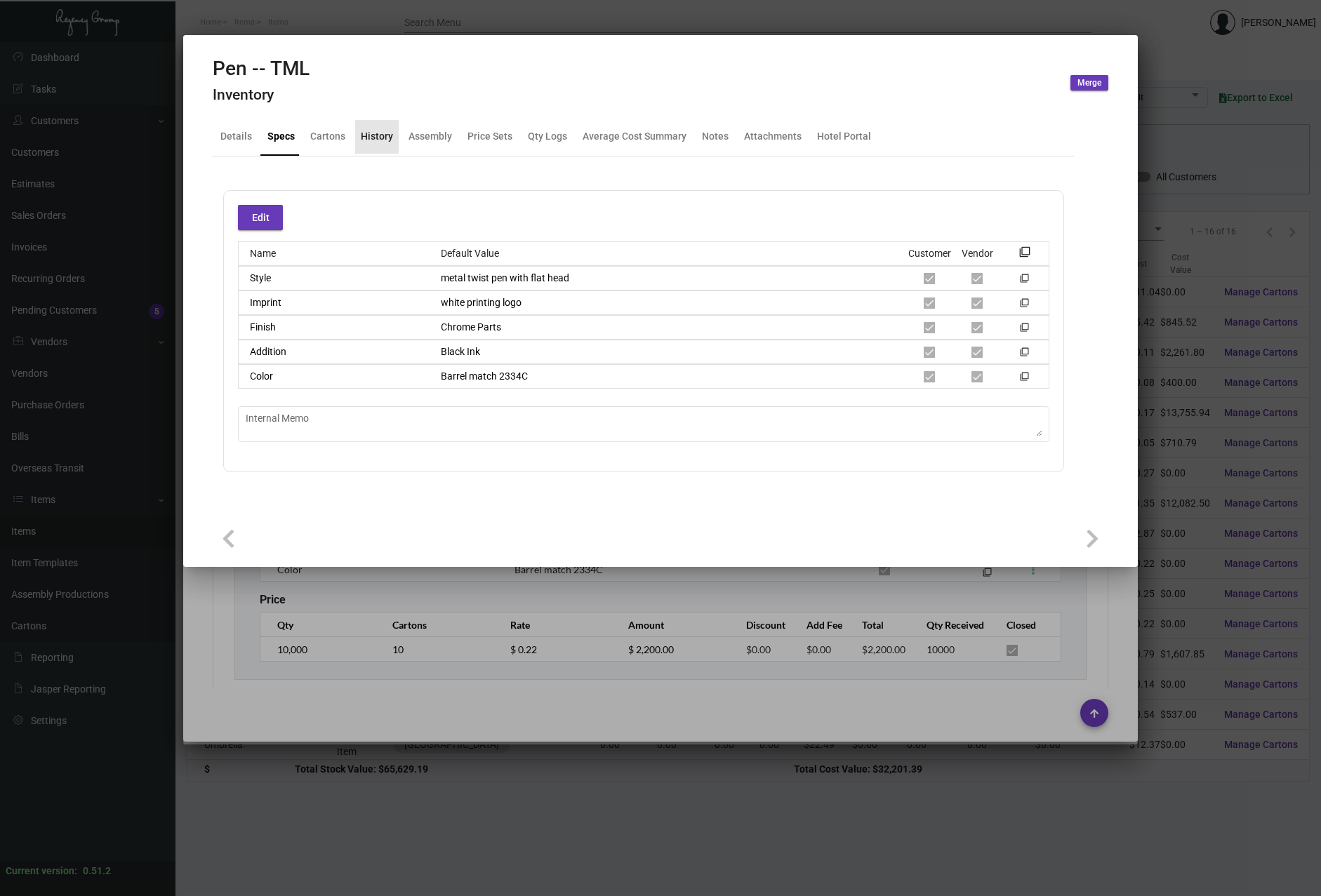 click on "History" at bounding box center [377, 136] 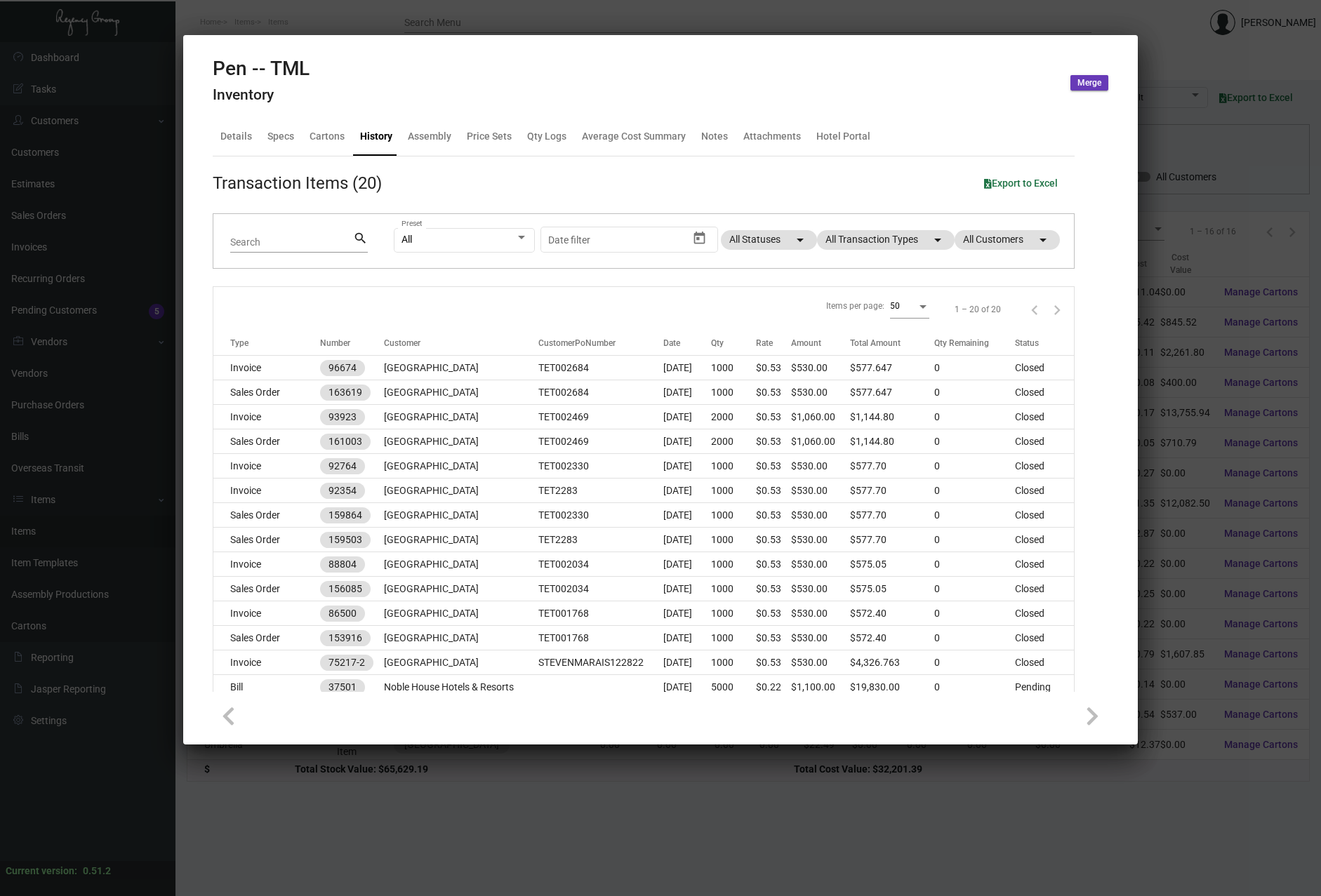 click at bounding box center (660, 448) 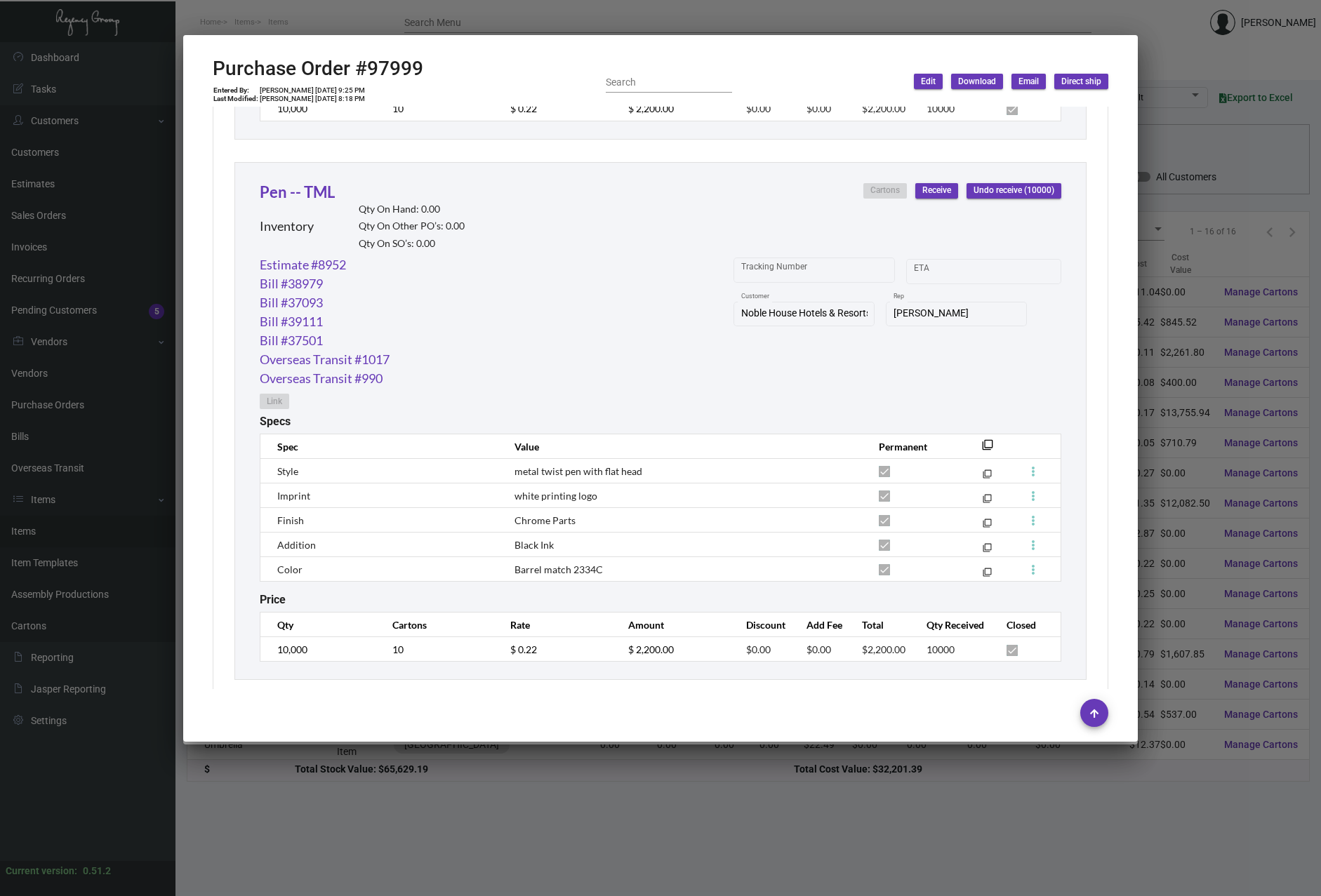 click at bounding box center [660, 448] 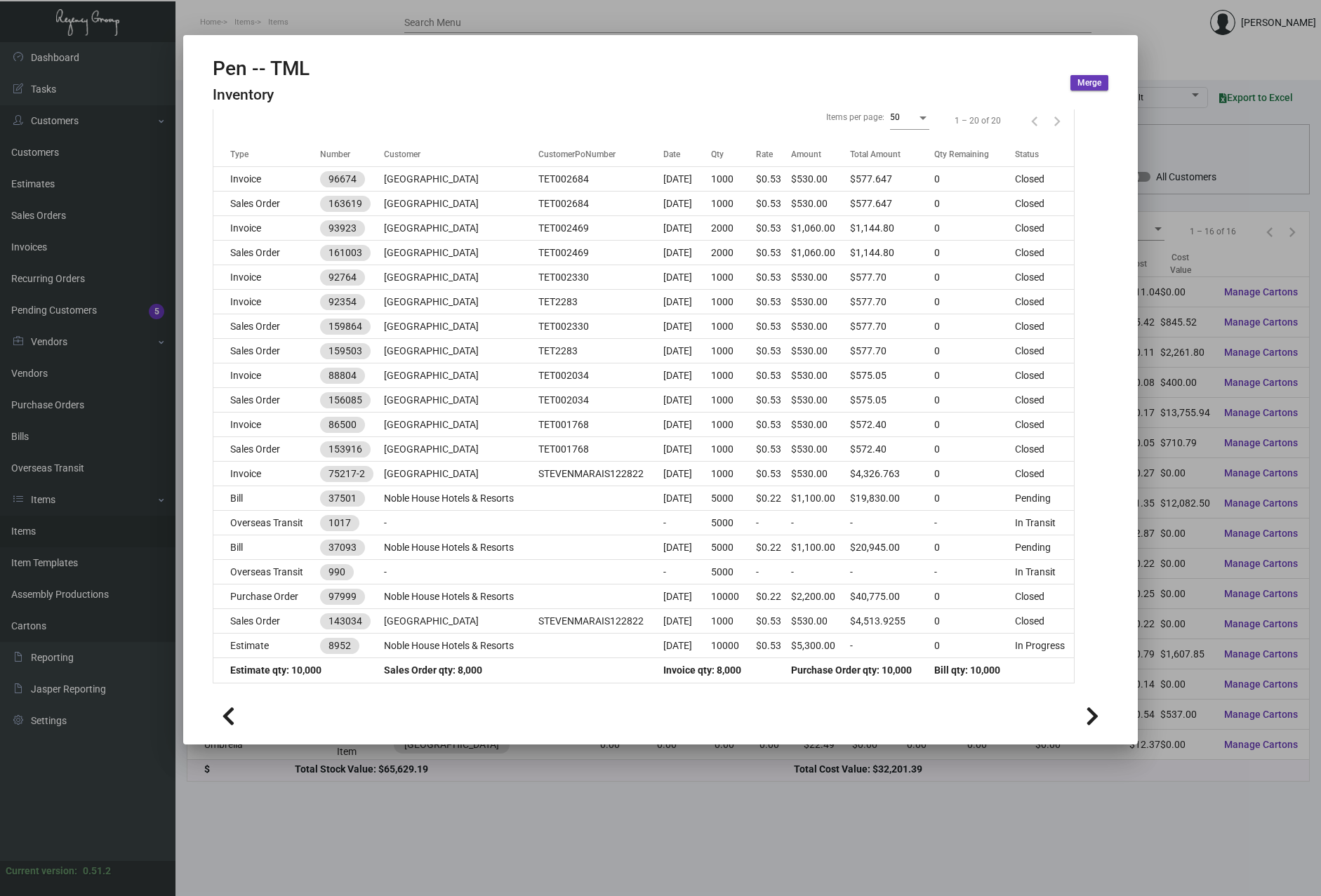 click at bounding box center [660, 448] 